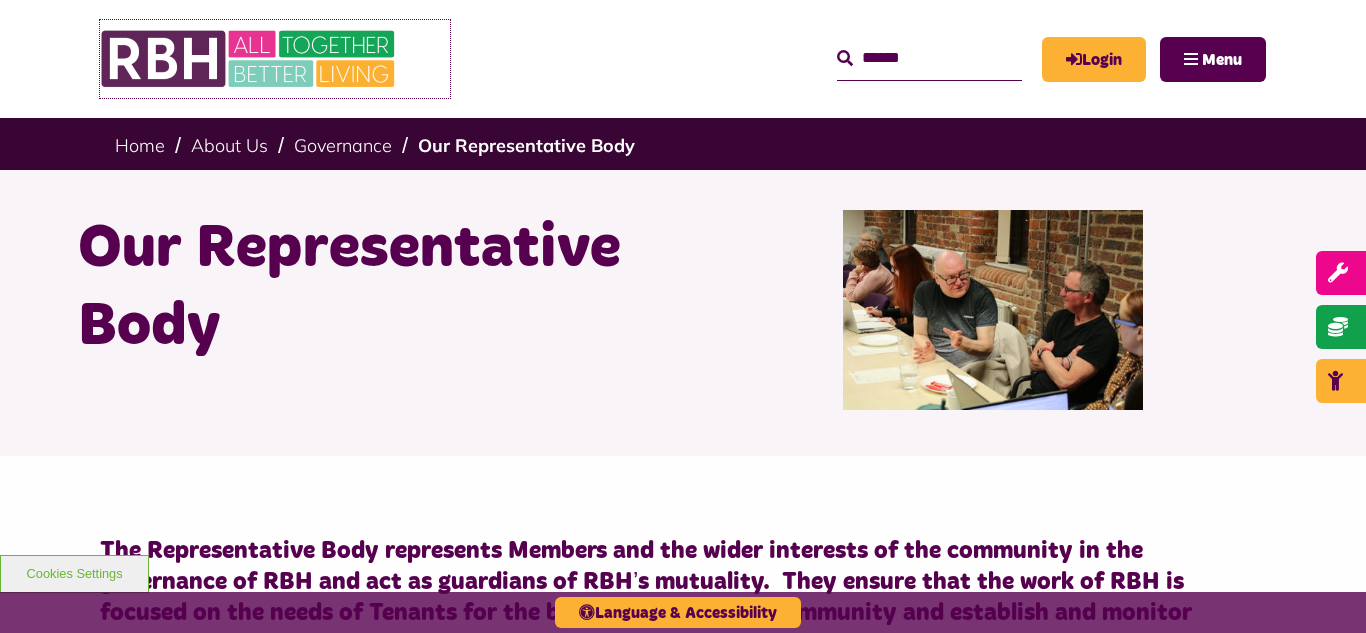 click at bounding box center [250, 59] 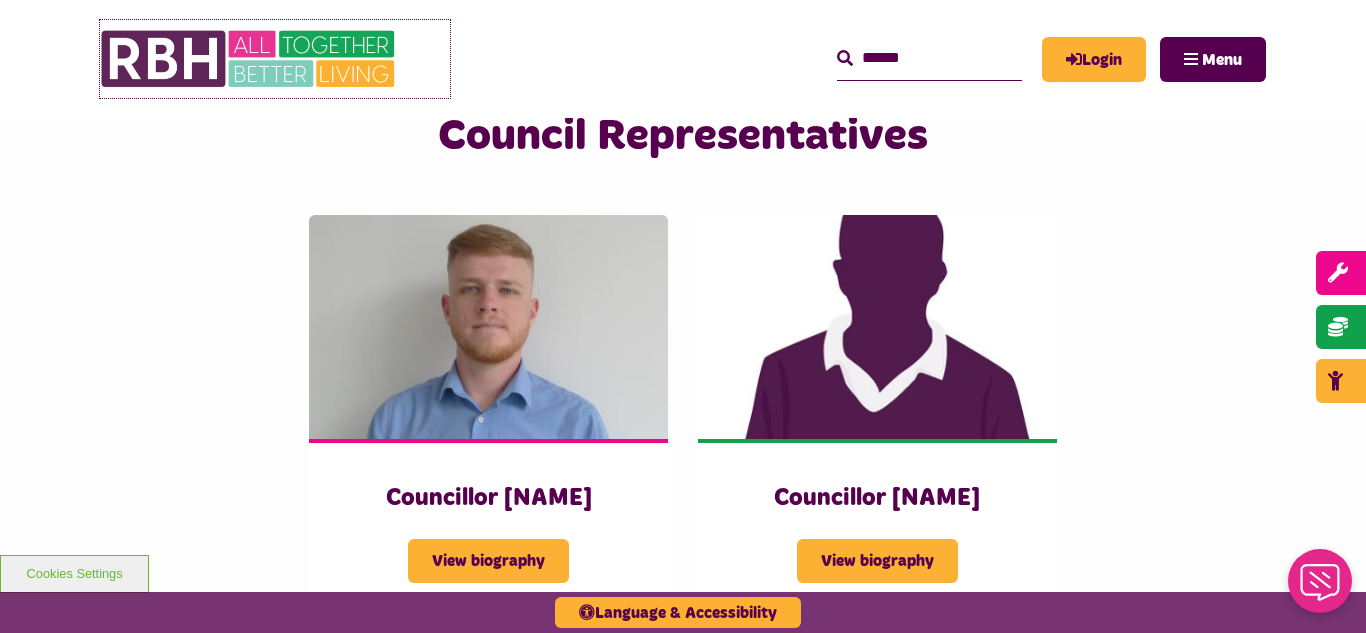 scroll, scrollTop: 0, scrollLeft: 0, axis: both 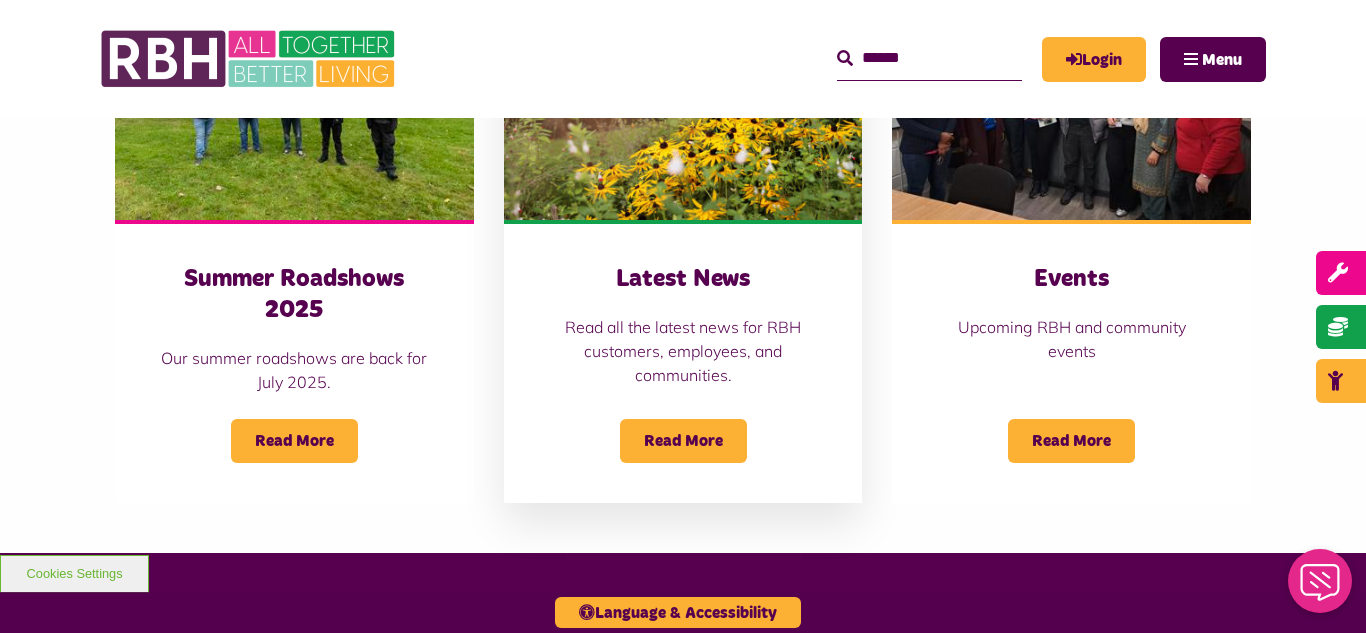 click at bounding box center [683, 108] 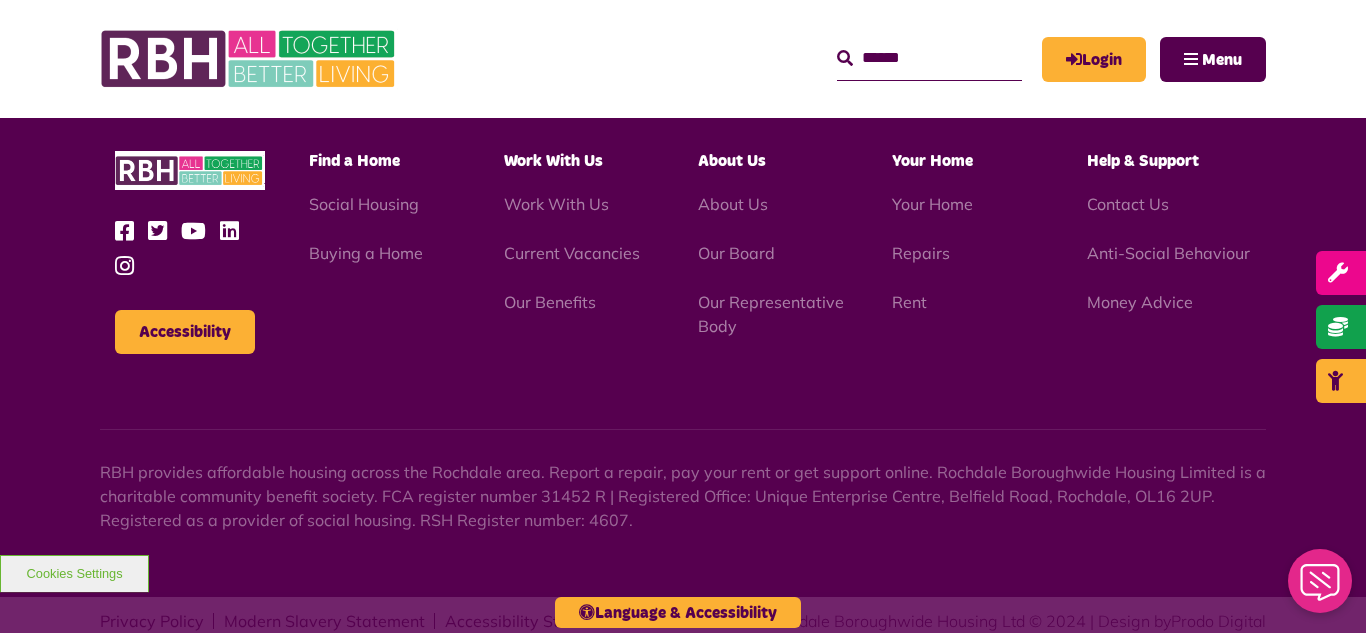 scroll, scrollTop: 2177, scrollLeft: 0, axis: vertical 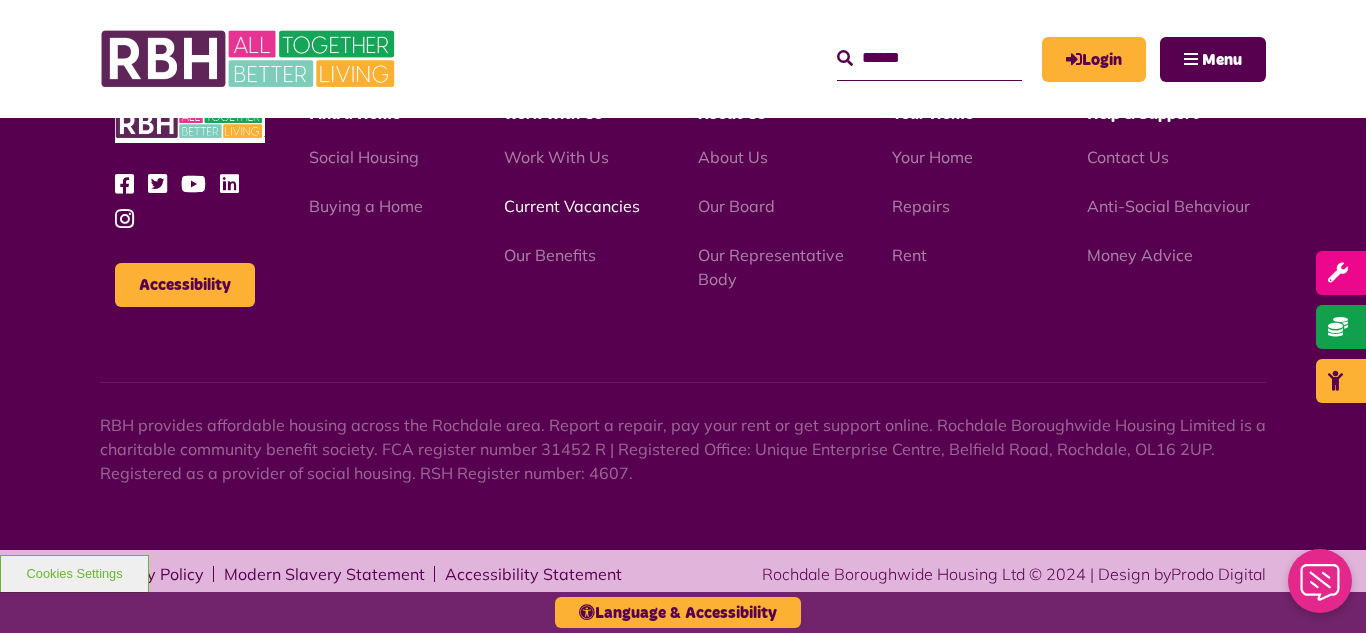 click on "Current Vacancies" at bounding box center (572, 206) 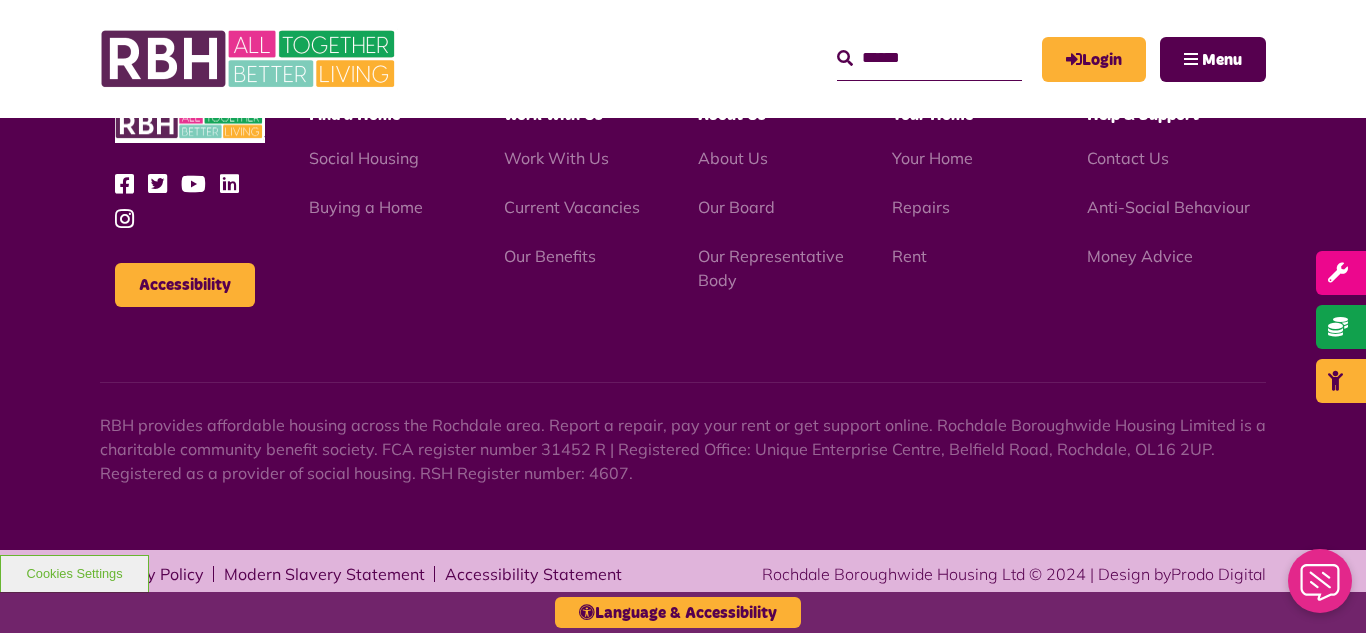 scroll, scrollTop: 2831, scrollLeft: 0, axis: vertical 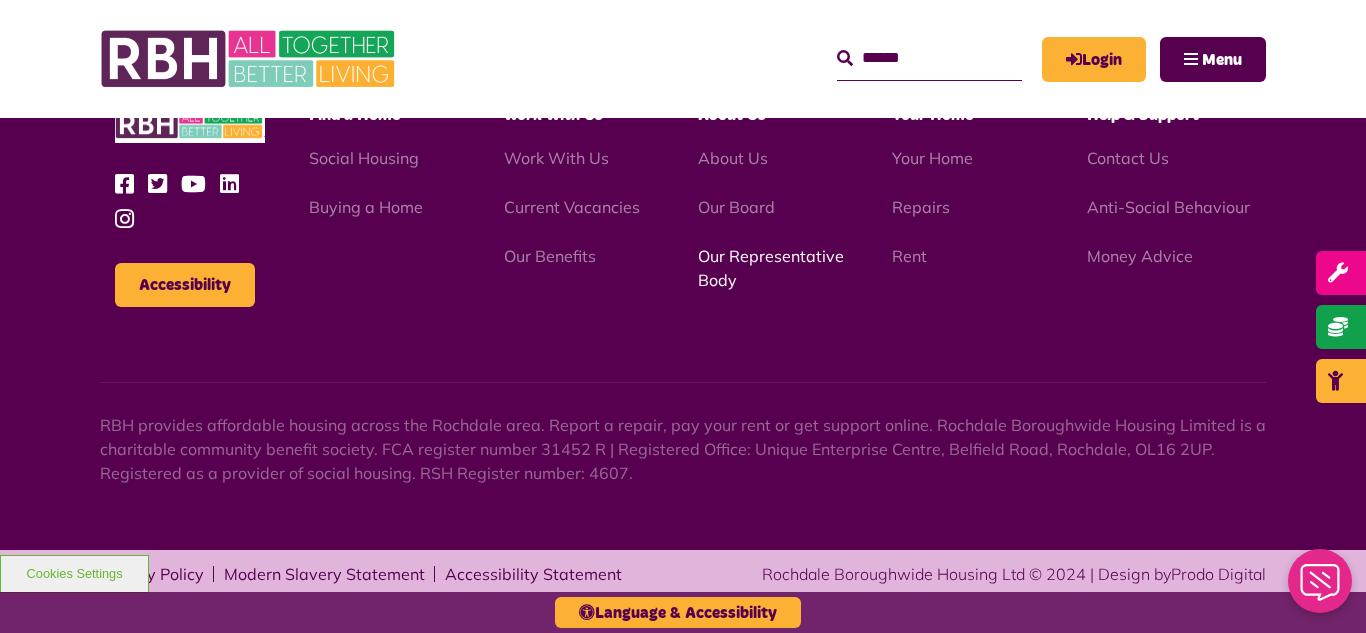 click on "Our Representative Body" at bounding box center (771, 268) 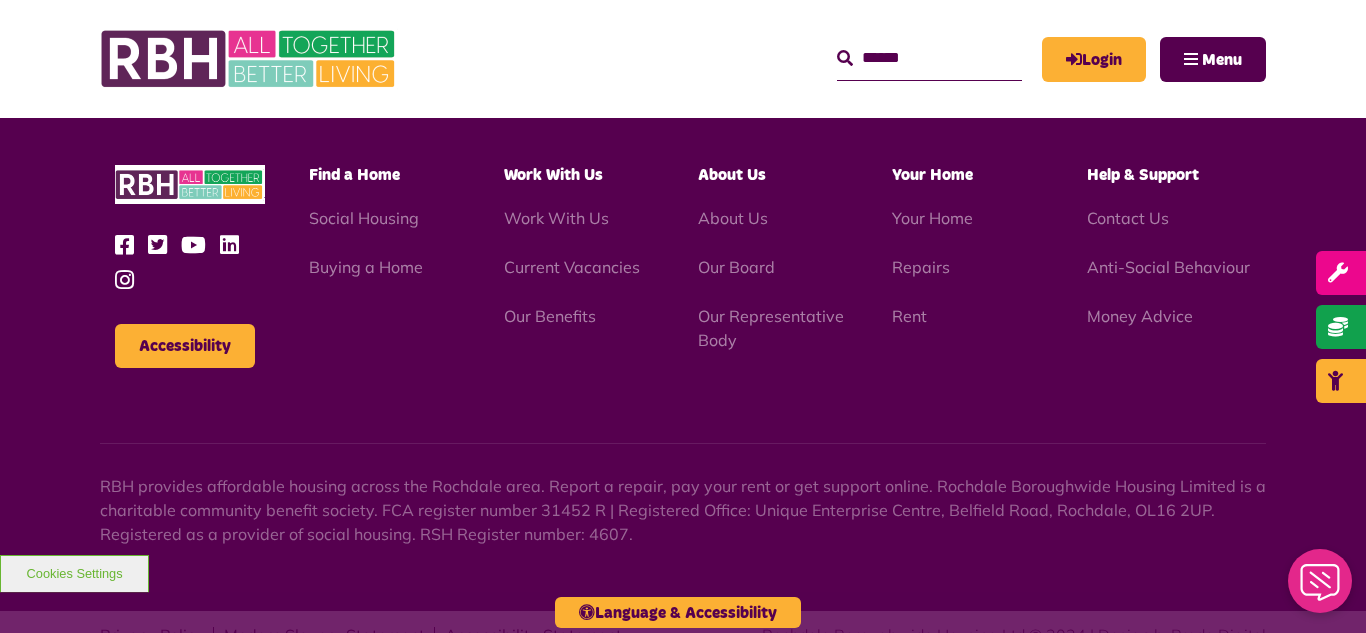 scroll, scrollTop: 5806, scrollLeft: 0, axis: vertical 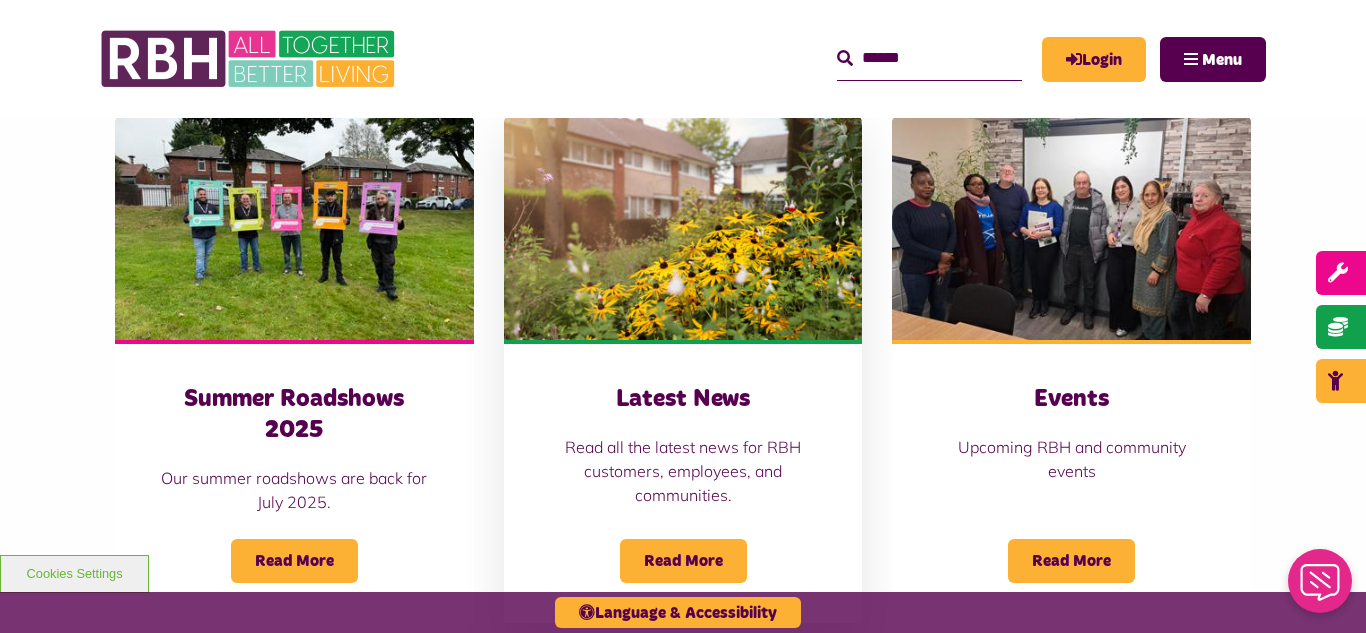 click at bounding box center [683, 228] 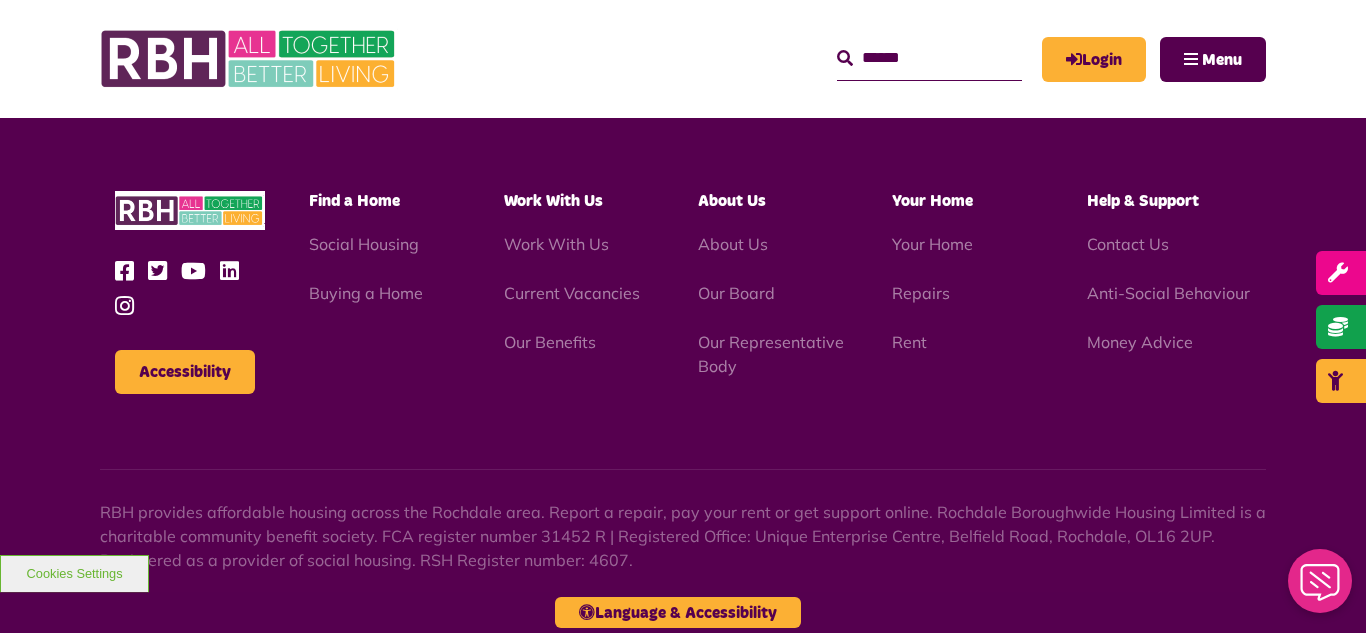 scroll, scrollTop: 2177, scrollLeft: 0, axis: vertical 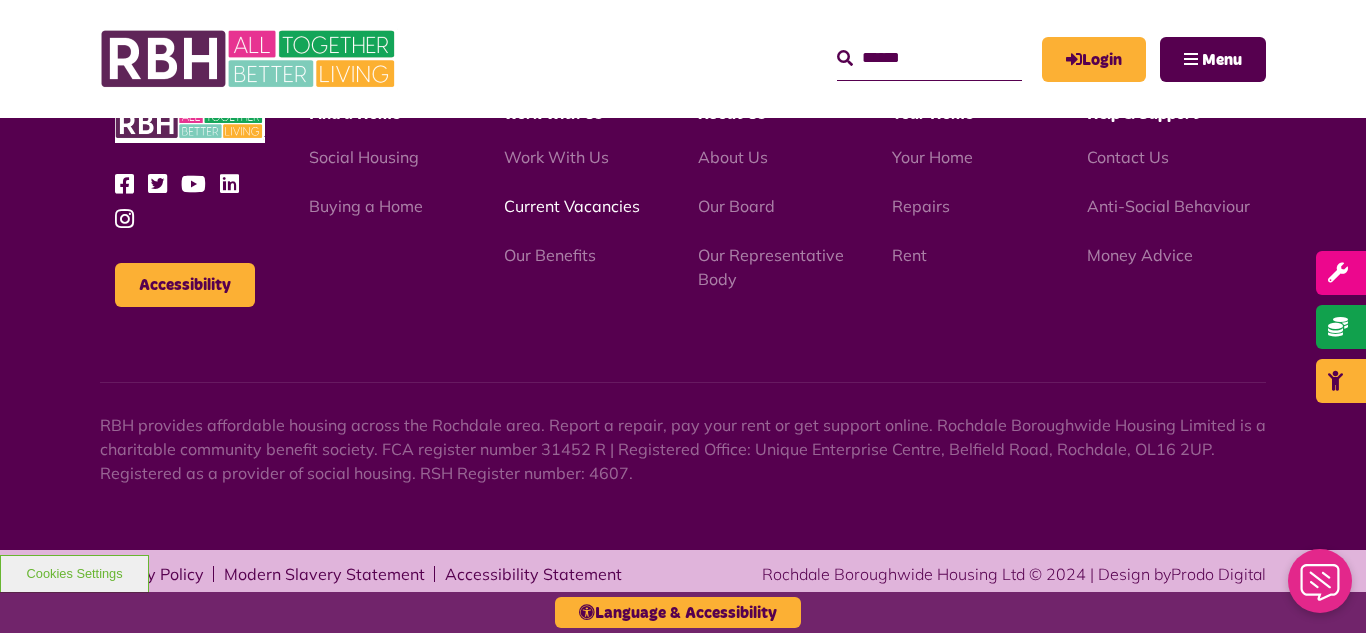 click on "Current Vacancies" at bounding box center [572, 206] 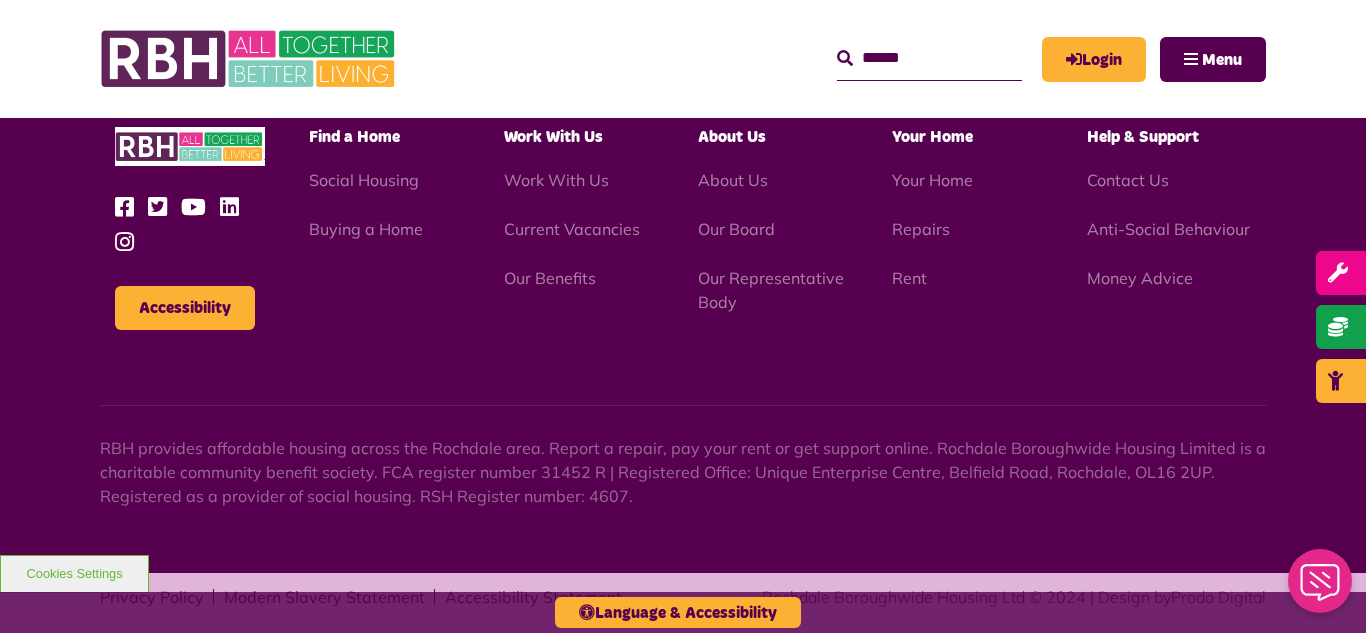 scroll, scrollTop: 2831, scrollLeft: 0, axis: vertical 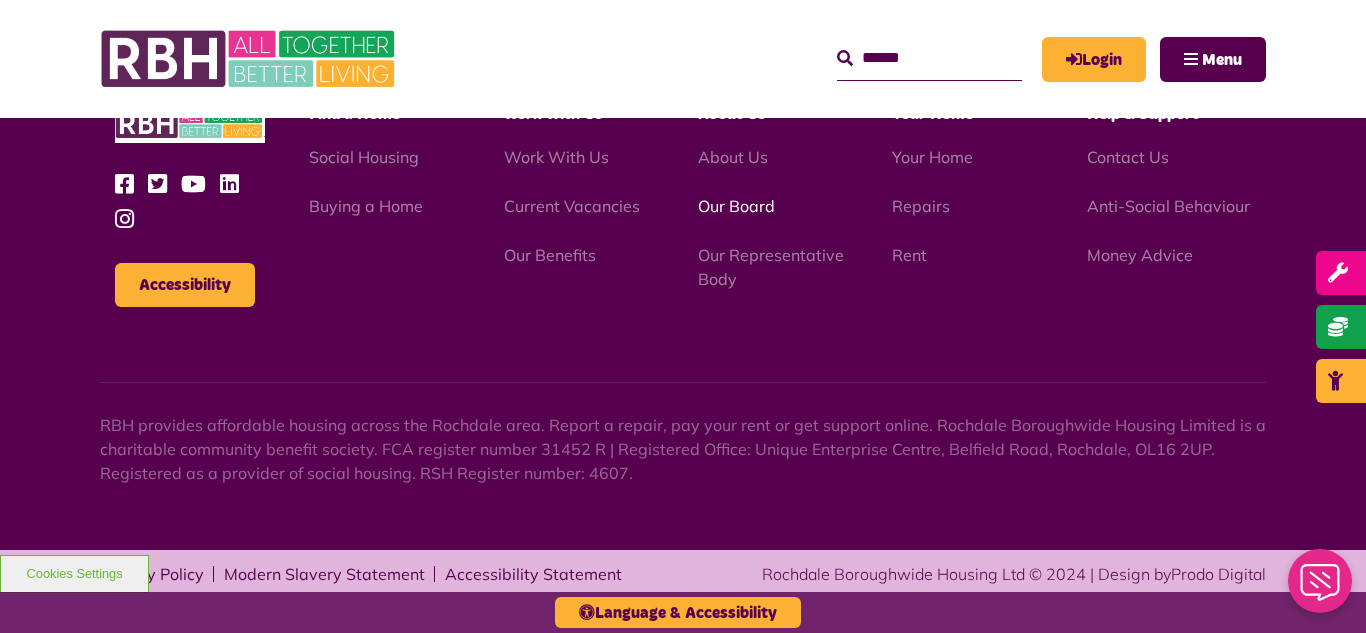 click on "Our Board" at bounding box center (736, 206) 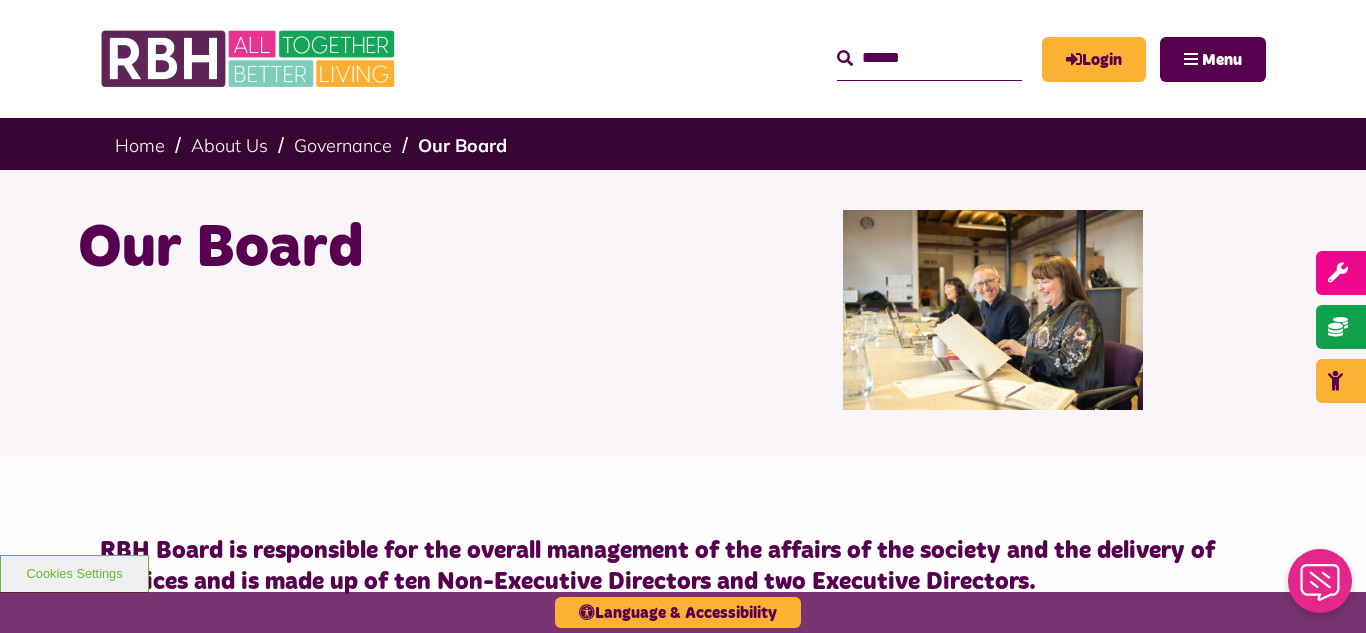 scroll, scrollTop: 0, scrollLeft: 0, axis: both 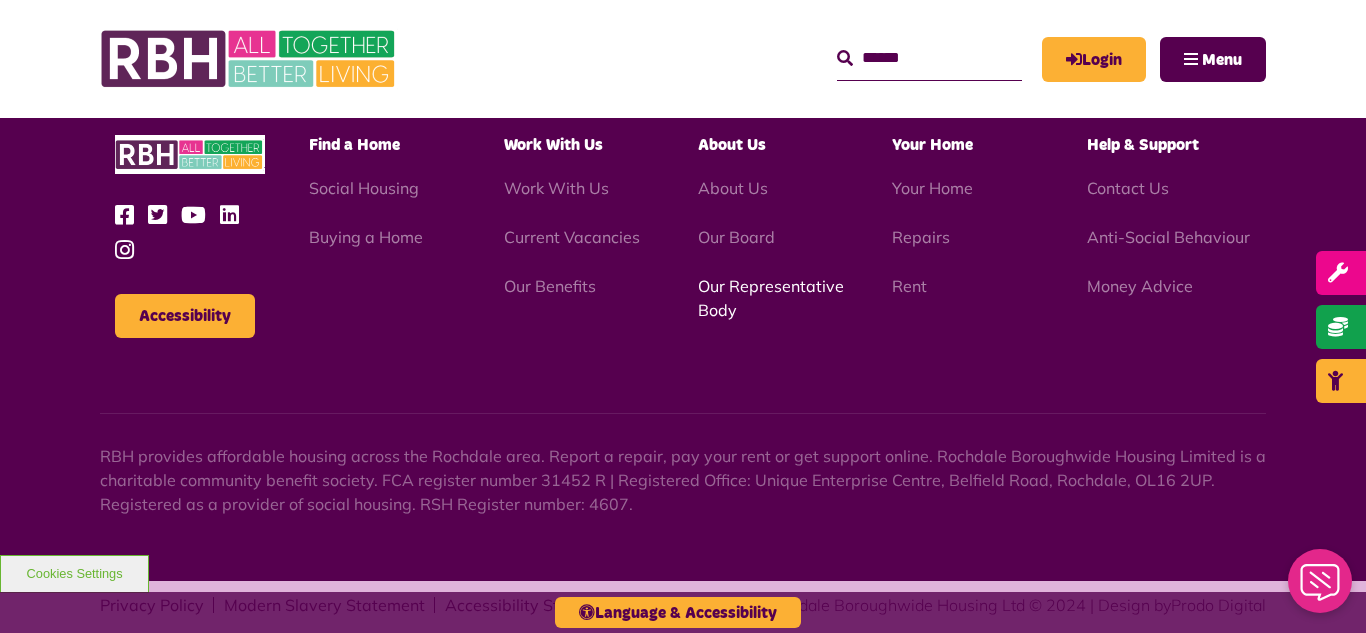 click on "Our Representative Body" at bounding box center [771, 298] 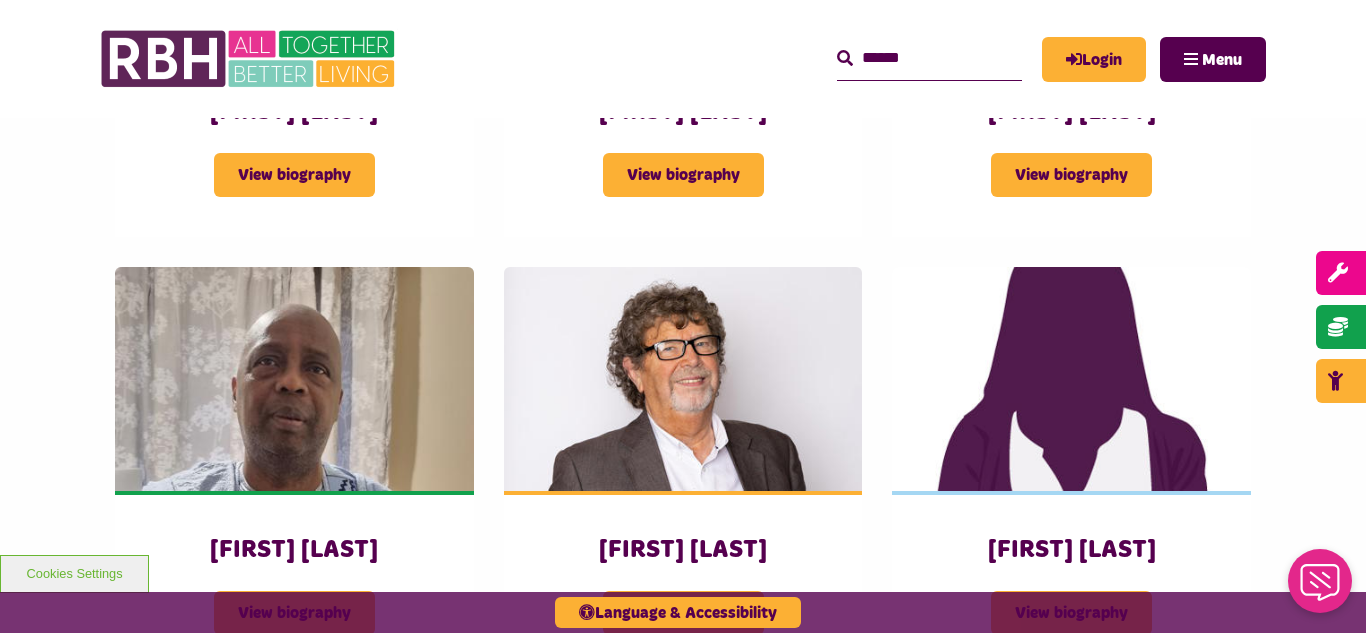 scroll, scrollTop: 2240, scrollLeft: 0, axis: vertical 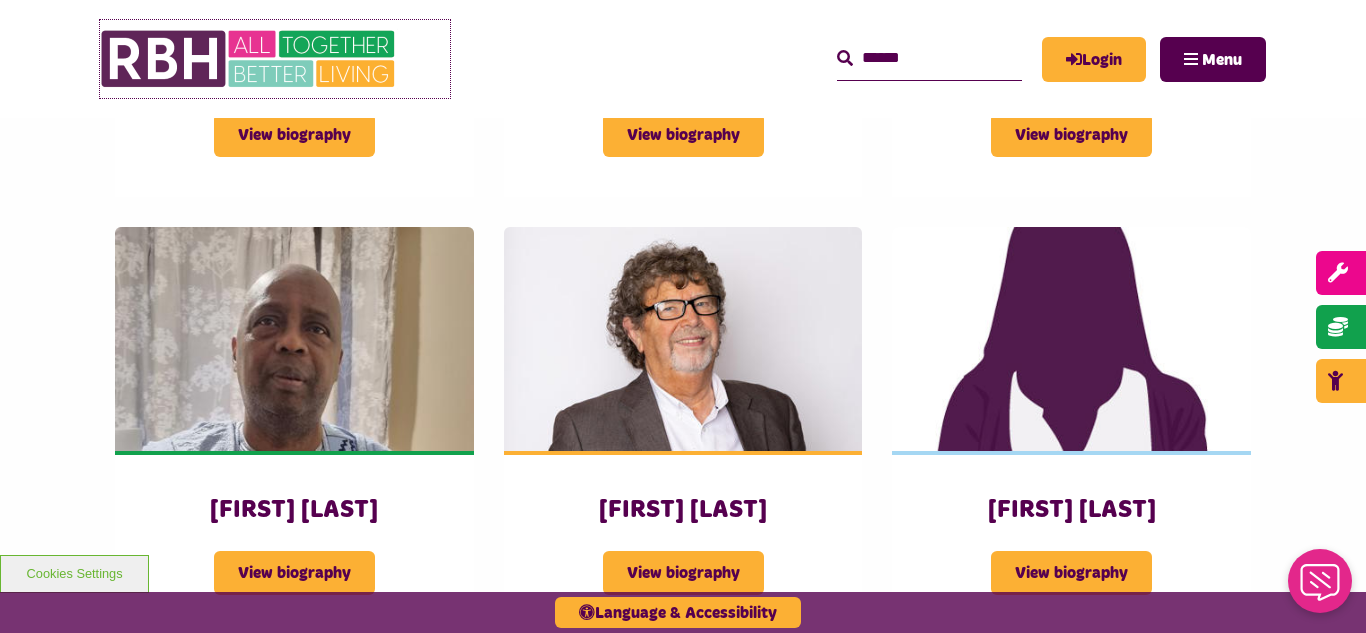 click at bounding box center [250, 59] 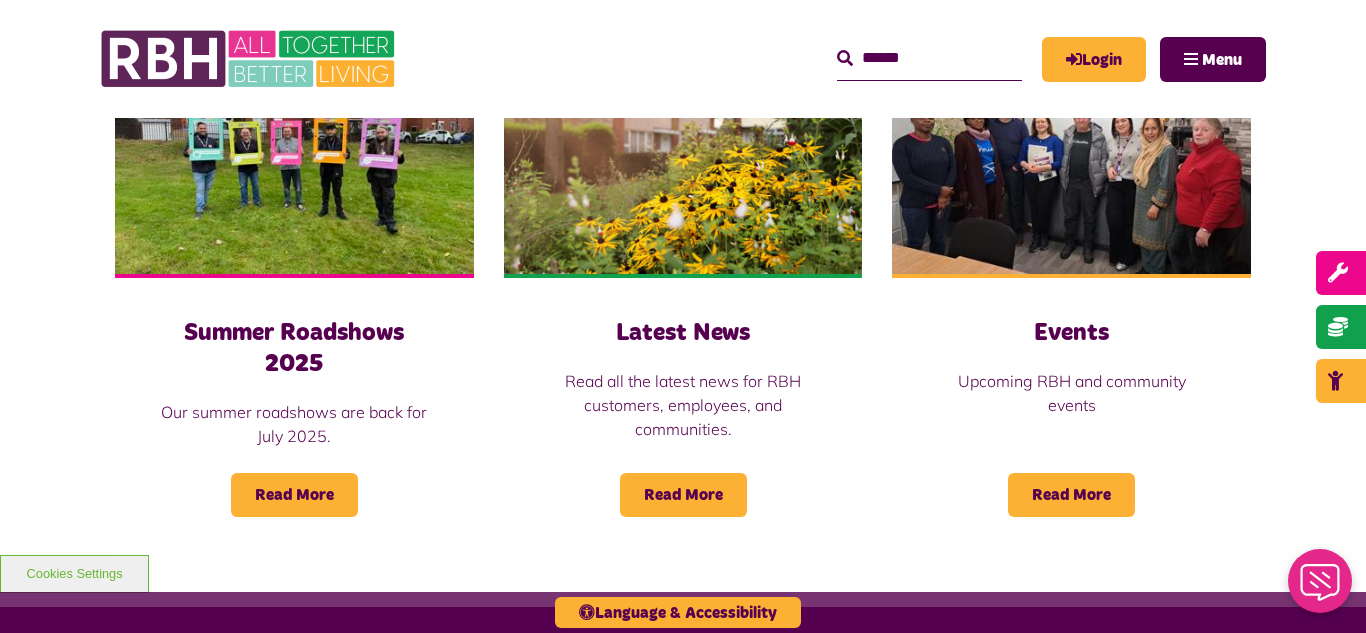 scroll, scrollTop: 1440, scrollLeft: 0, axis: vertical 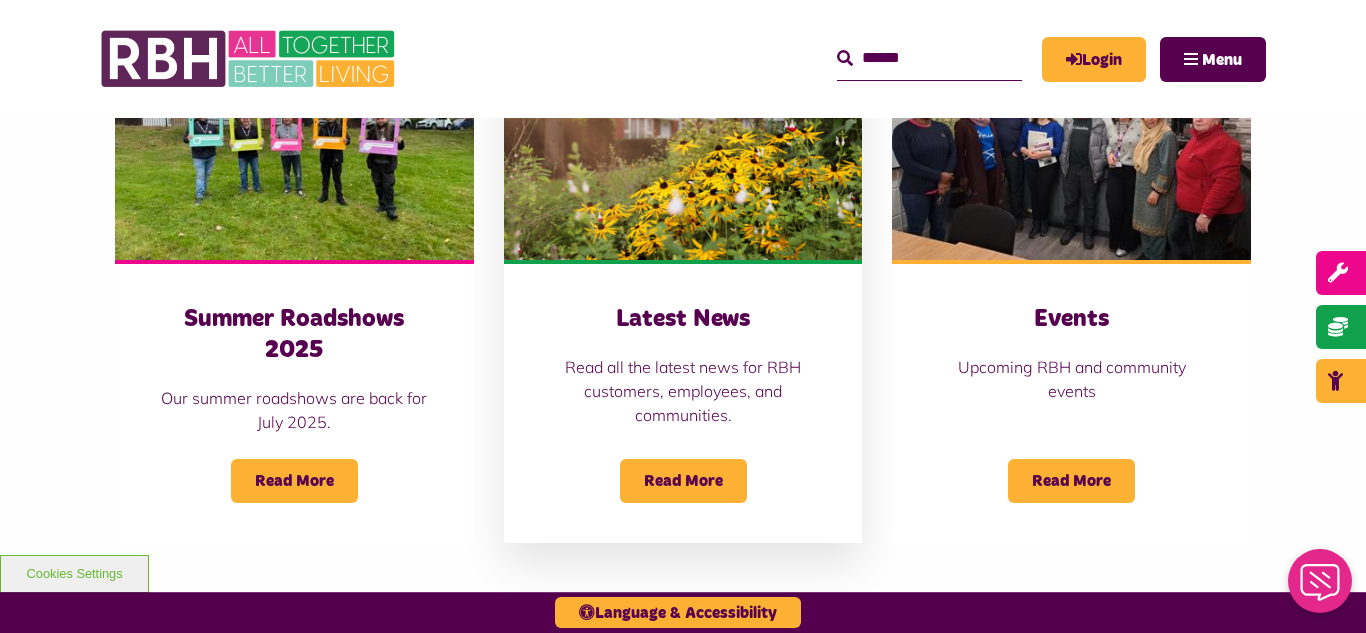 click at bounding box center [683, 148] 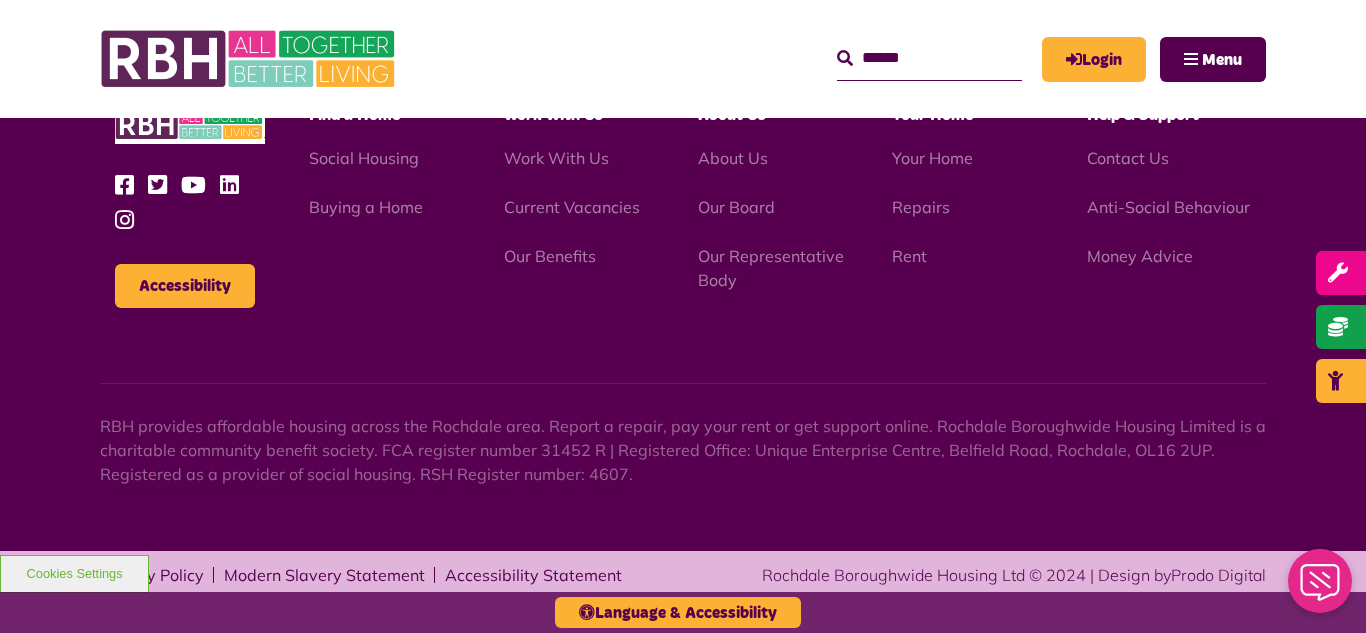scroll, scrollTop: 2177, scrollLeft: 0, axis: vertical 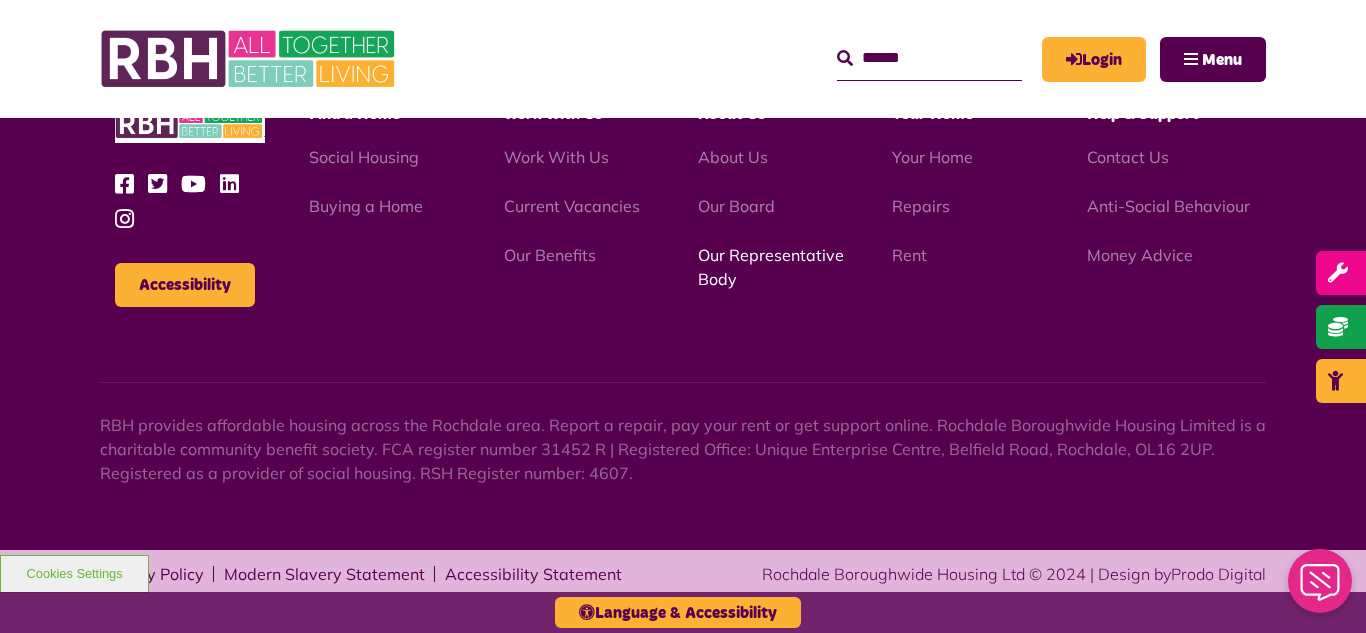 click on "Our Representative Body" at bounding box center [771, 267] 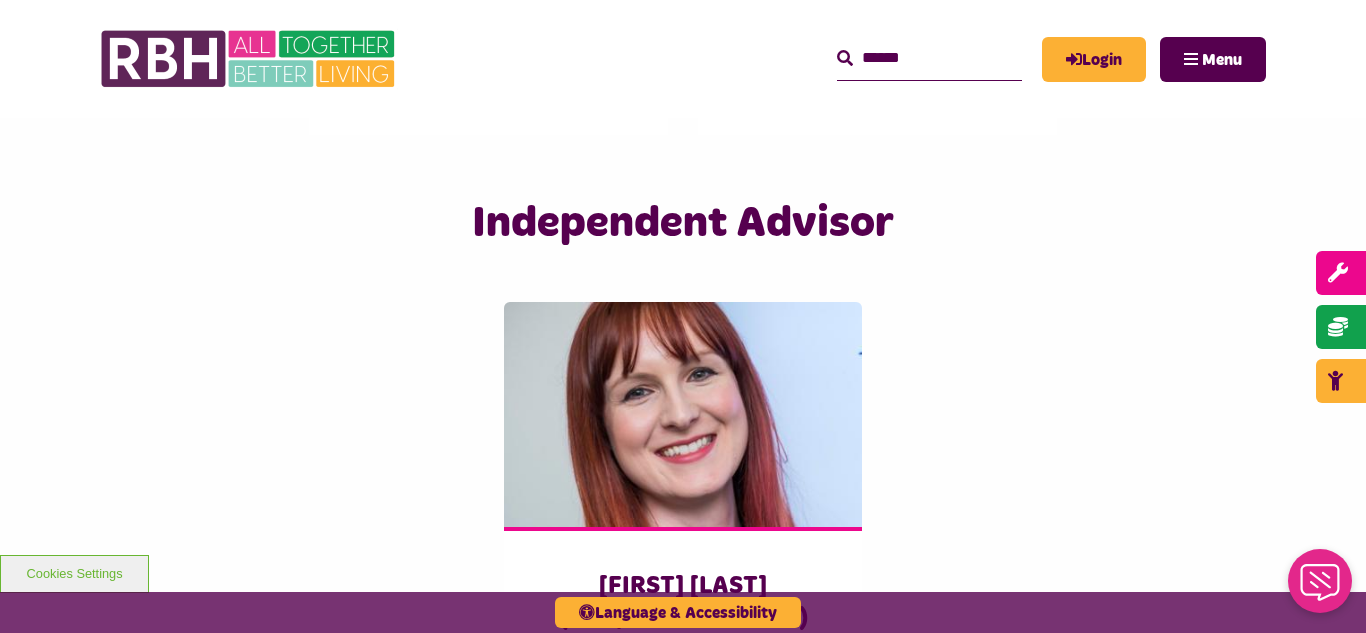 scroll, scrollTop: 4800, scrollLeft: 0, axis: vertical 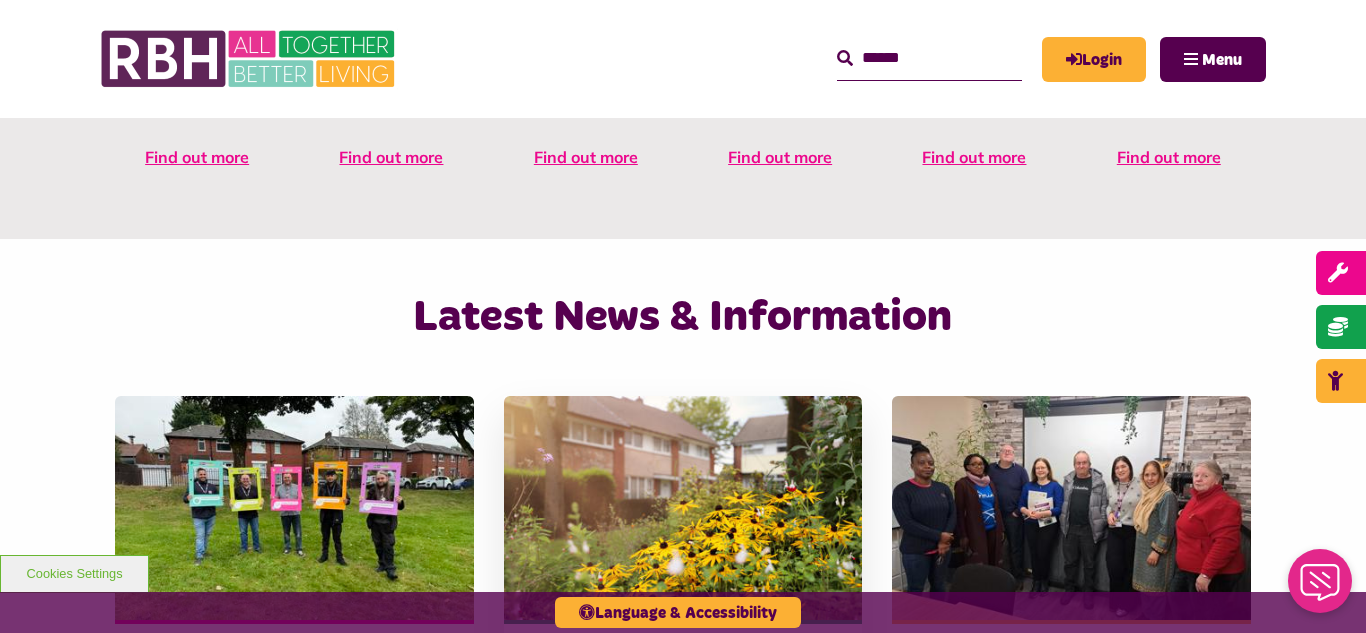 click at bounding box center (683, 508) 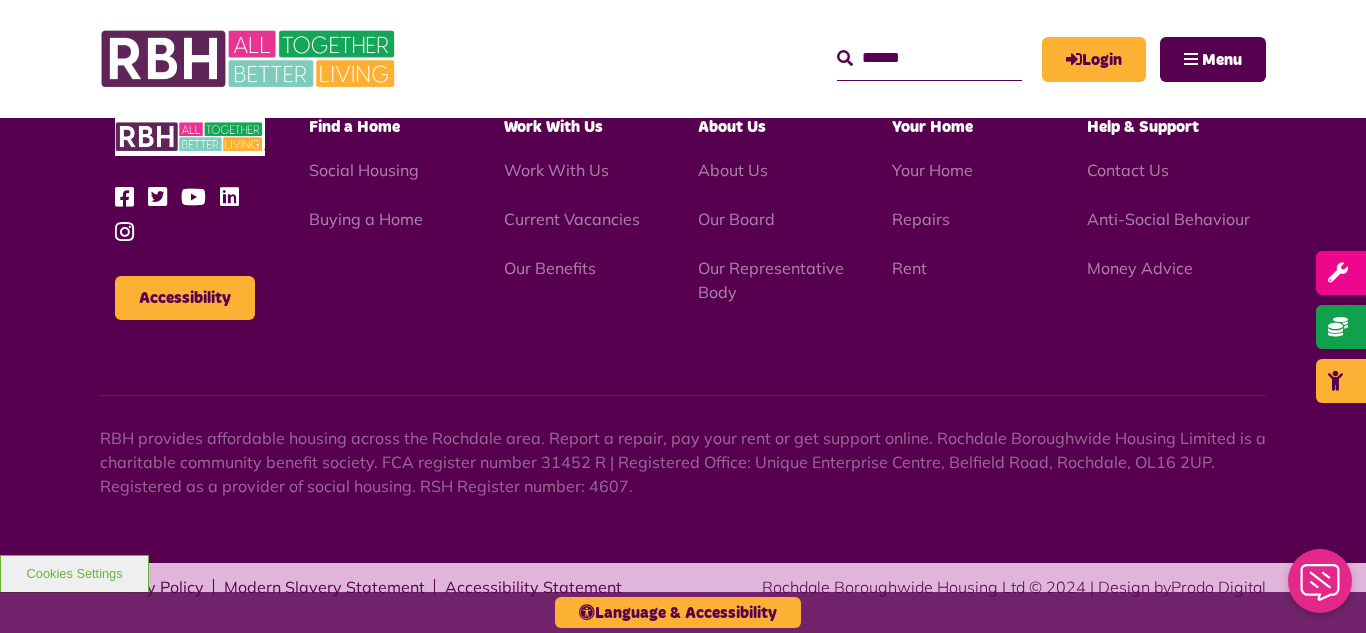 scroll, scrollTop: 2177, scrollLeft: 0, axis: vertical 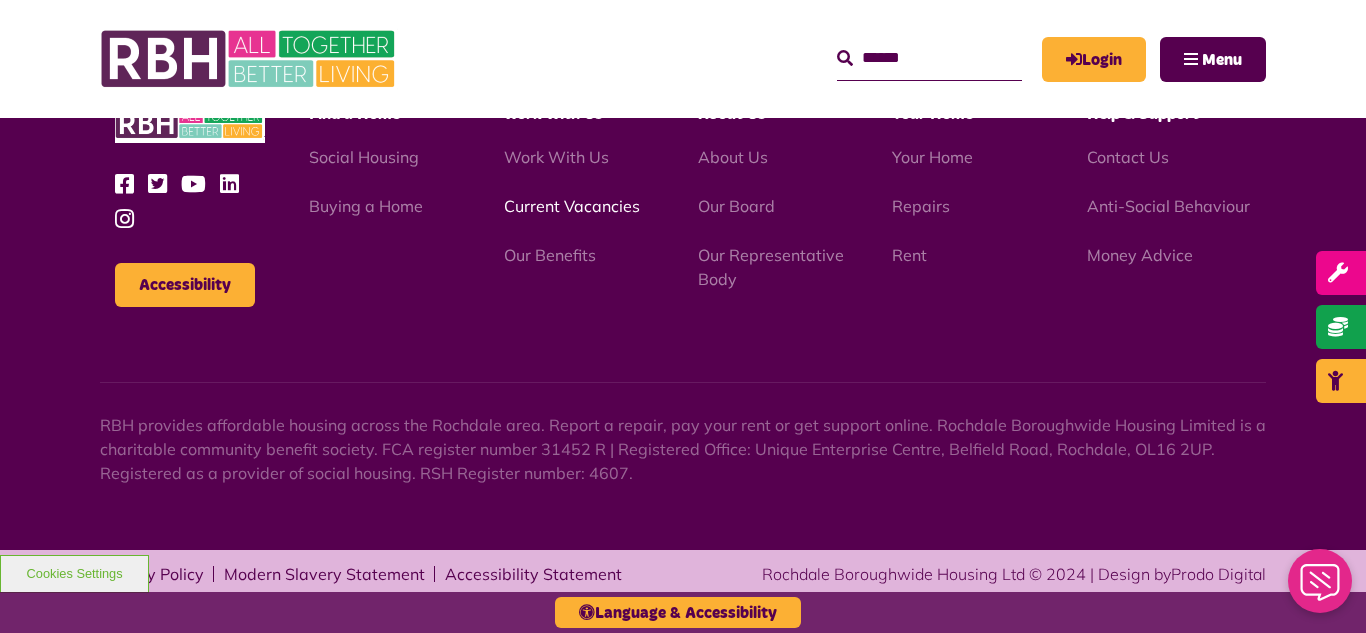 click on "Current Vacancies" at bounding box center (572, 206) 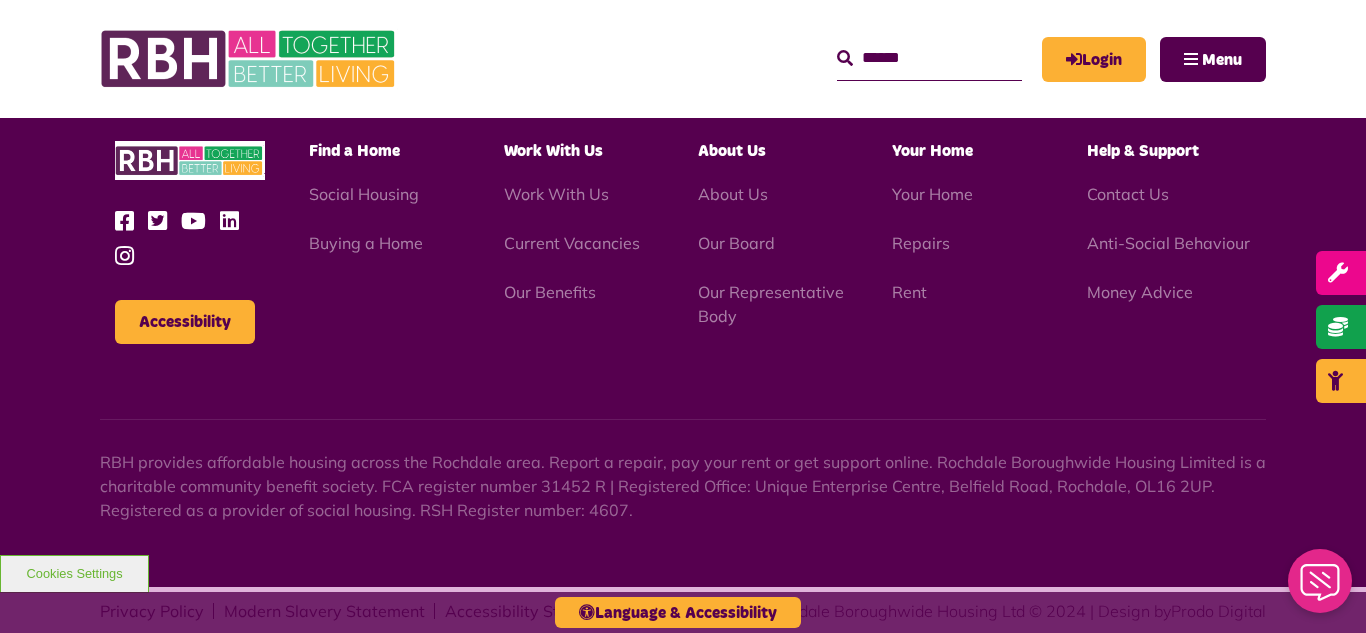 scroll, scrollTop: 2831, scrollLeft: 0, axis: vertical 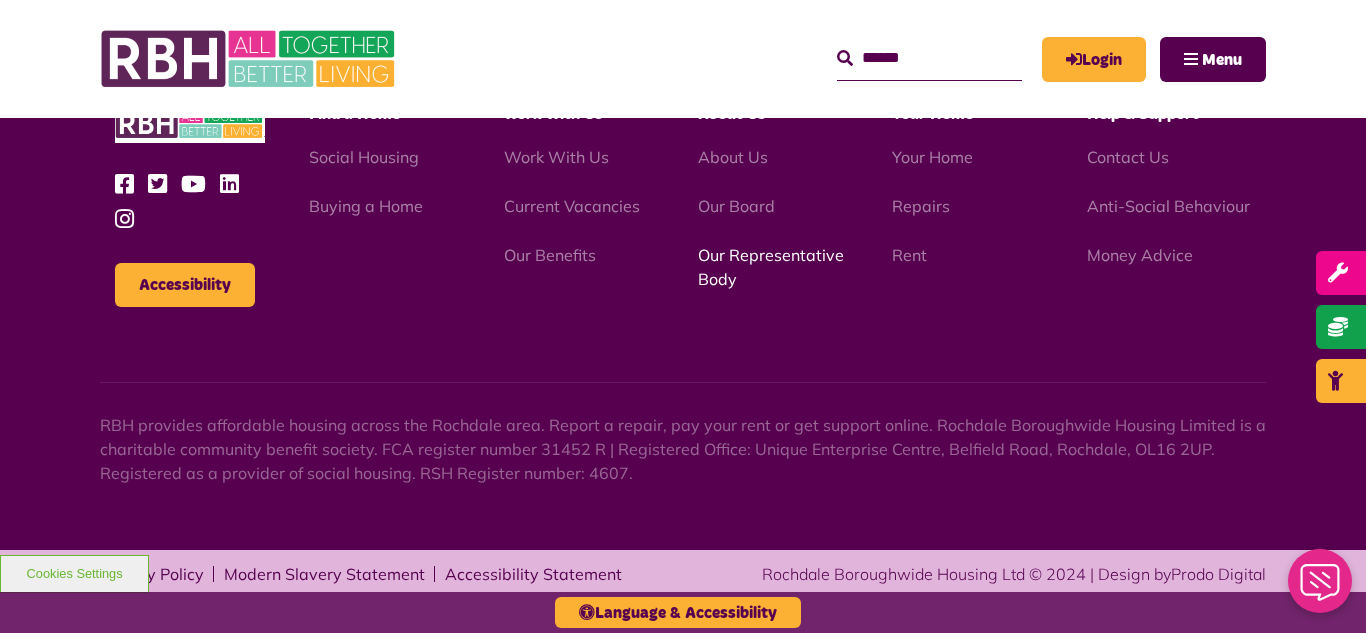 click on "Our Representative Body" at bounding box center [771, 267] 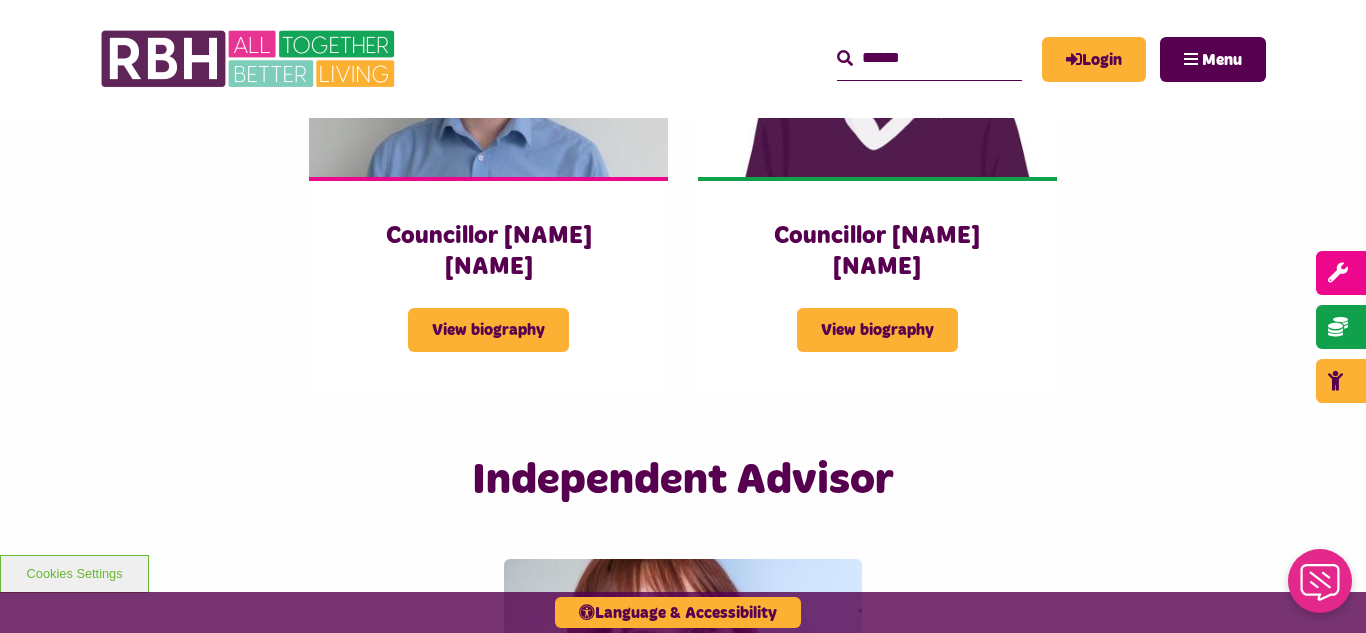 scroll, scrollTop: 4560, scrollLeft: 0, axis: vertical 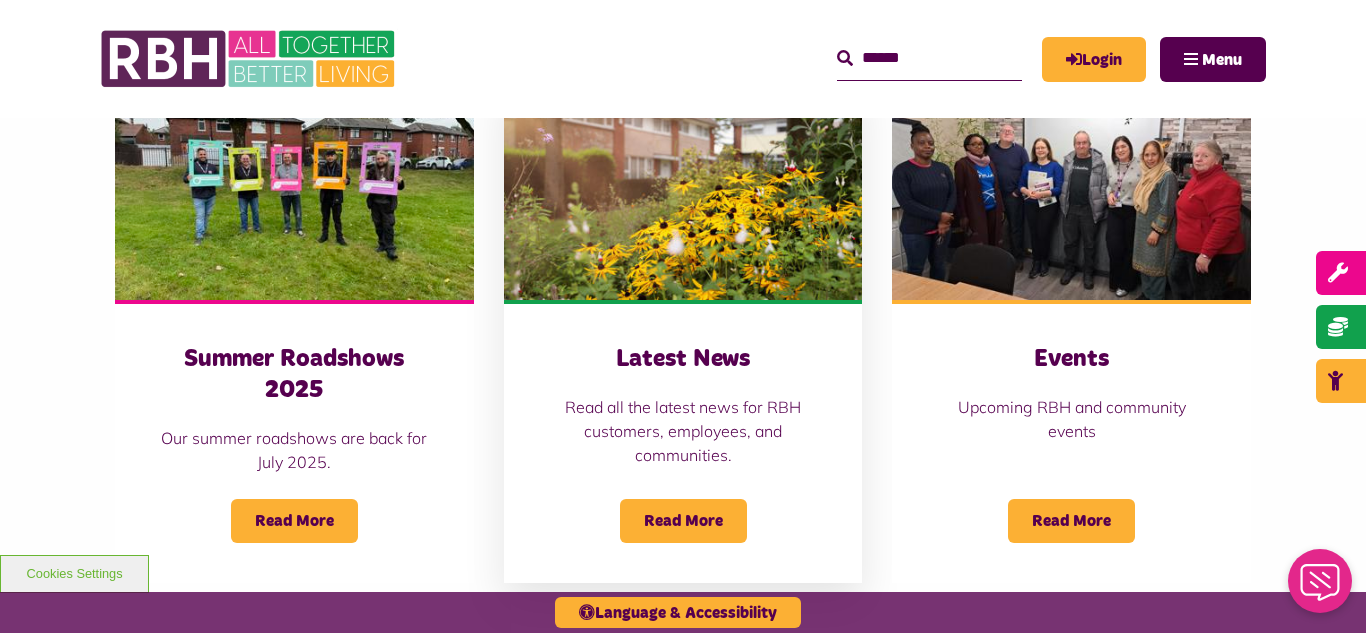 click at bounding box center [683, 188] 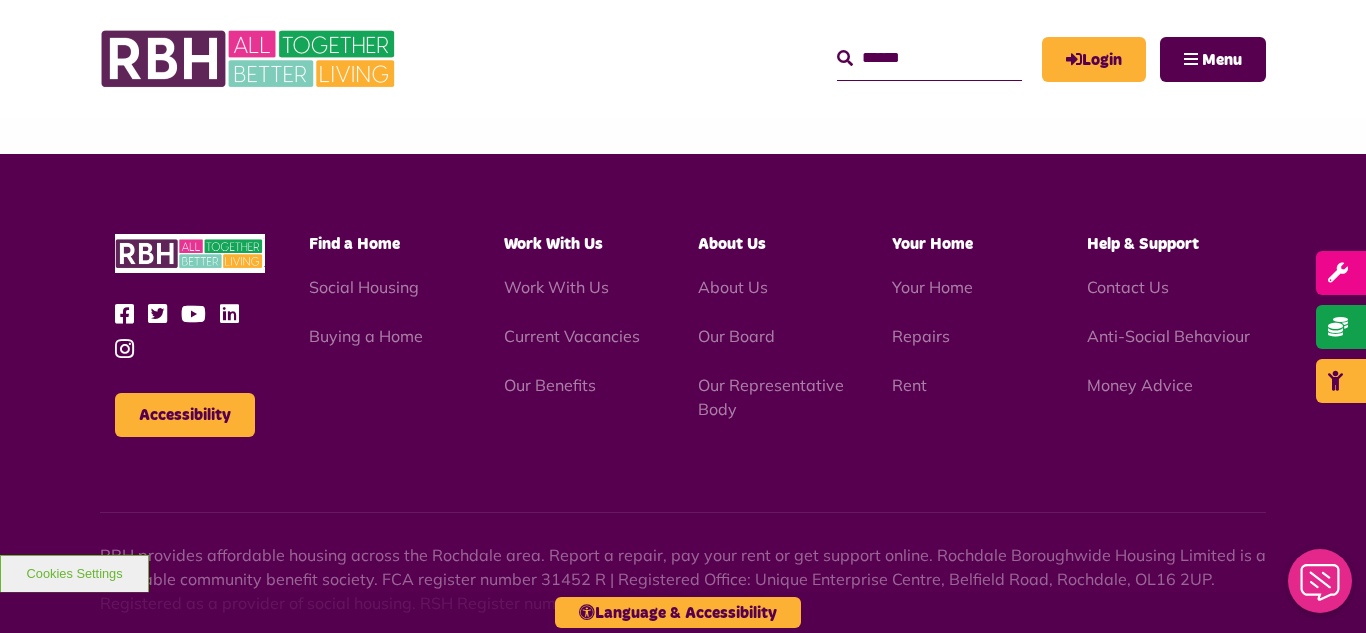 scroll, scrollTop: 2177, scrollLeft: 0, axis: vertical 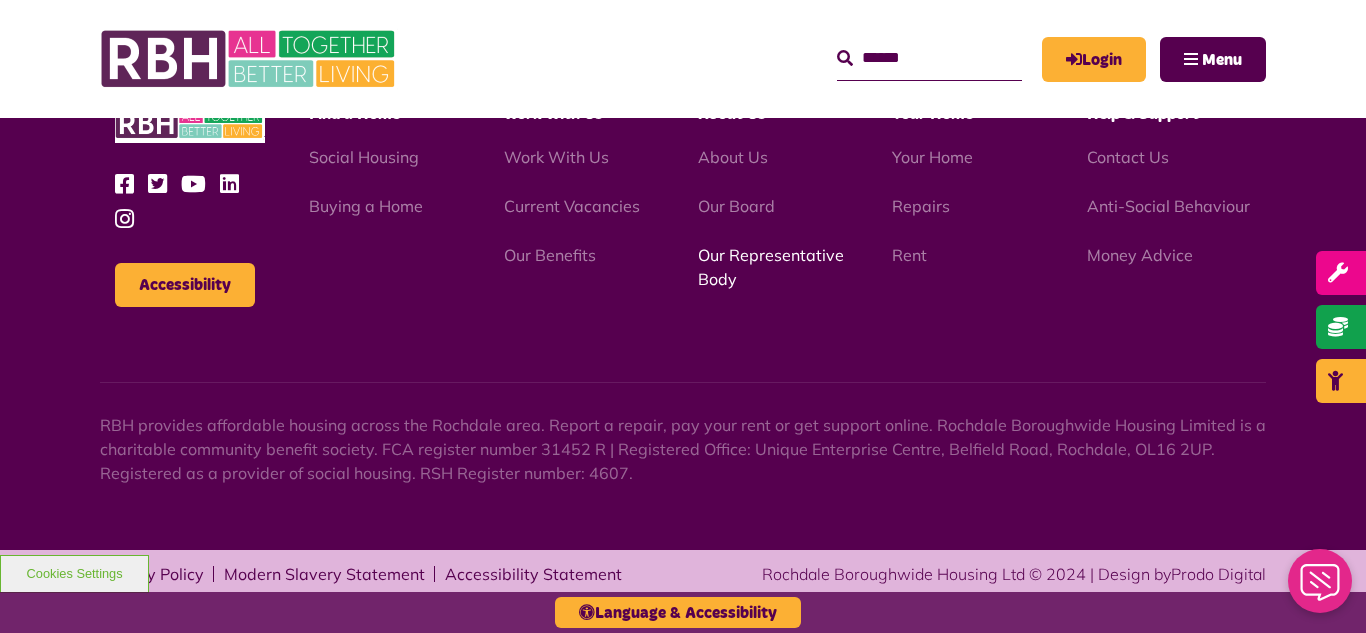 click on "Our Representative Body" at bounding box center [771, 267] 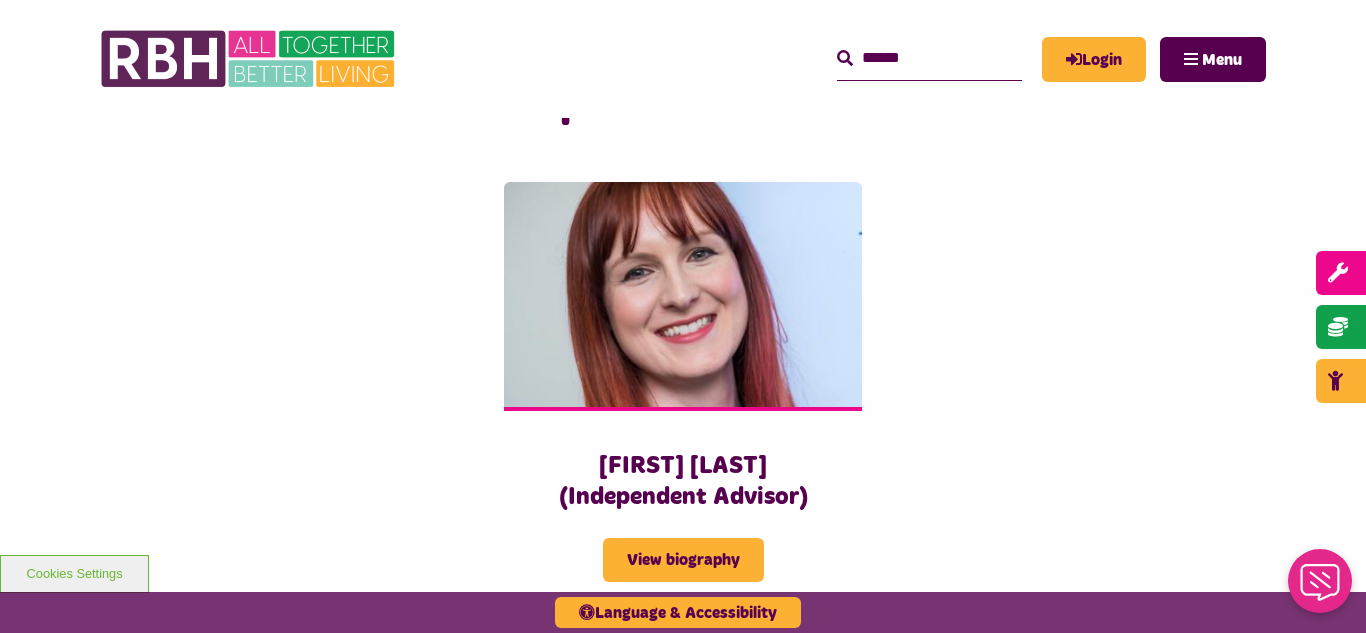scroll, scrollTop: 4960, scrollLeft: 0, axis: vertical 